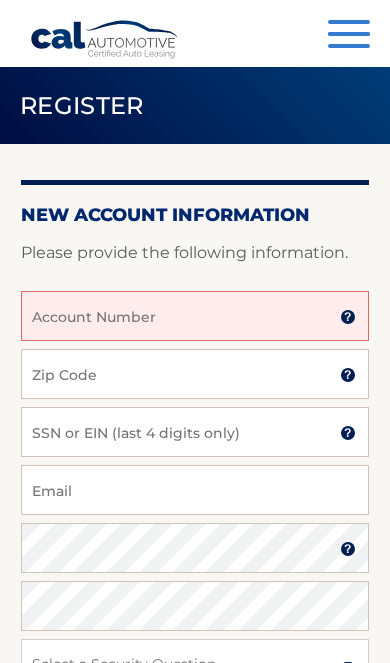 scroll, scrollTop: 0, scrollLeft: 0, axis: both 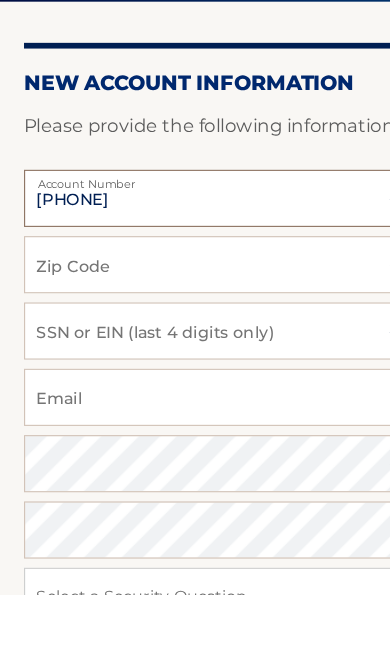 type on "[PHONE]" 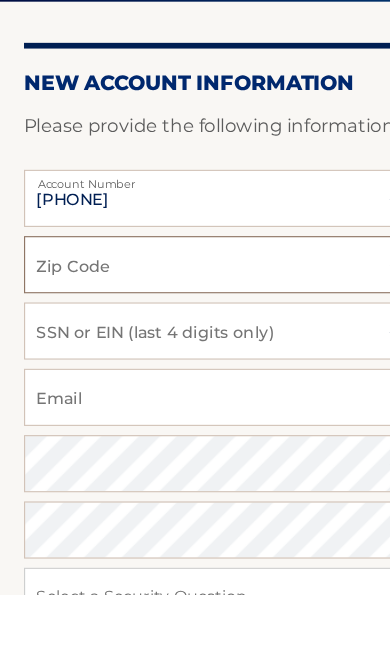 click on "Zip Code" at bounding box center [195, 374] 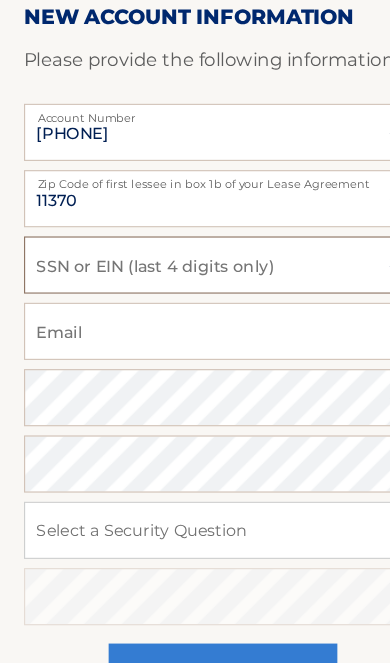 click on "SSN or EIN (last 4 digits only)" at bounding box center (195, 315) 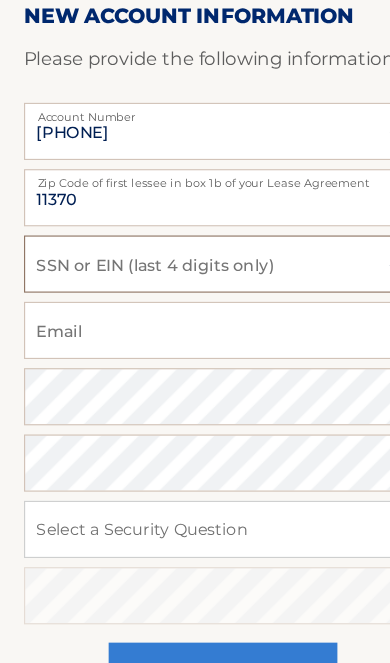 scroll, scrollTop: 117, scrollLeft: 0, axis: vertical 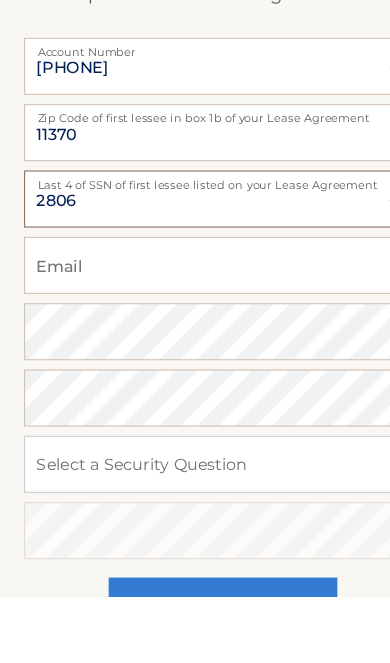 type on "2806" 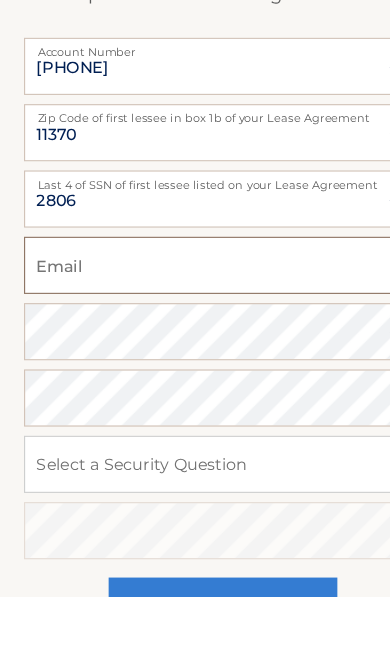 click on "Email" at bounding box center (195, 373) 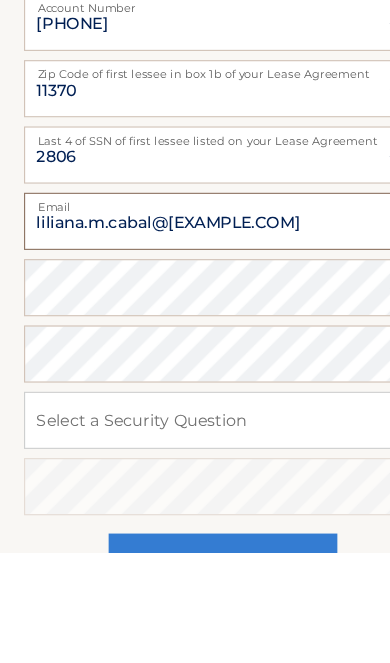 type on "liliana.m.cabal@gmail.com" 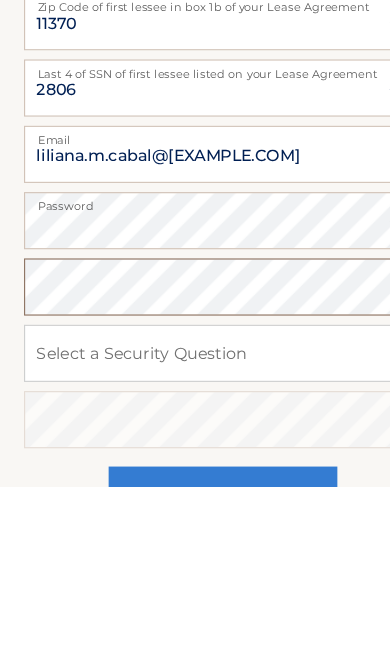 scroll, scrollTop: 134, scrollLeft: 0, axis: vertical 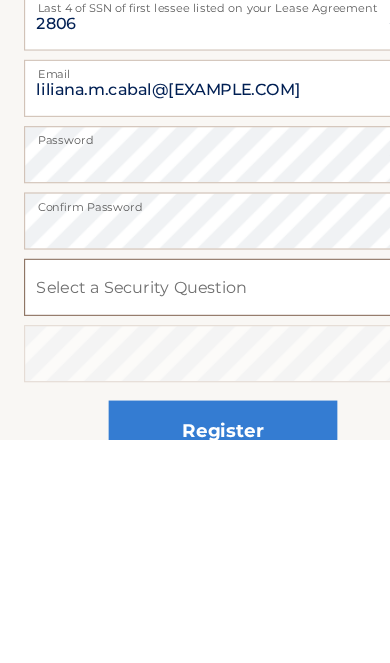 click on "Select a Security Question
What was the name of your elementary school?
What is your mother’s maiden name?
What street did you live on in the third grade?
In what city or town was your first job?
What was your childhood phone number including area code? (e.g., 000-000-0000)" at bounding box center [195, 530] 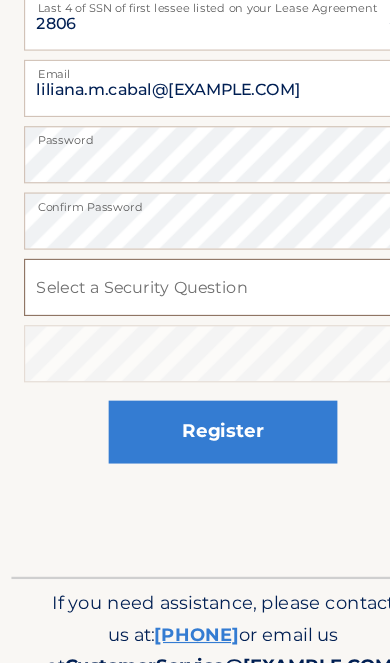select on "1" 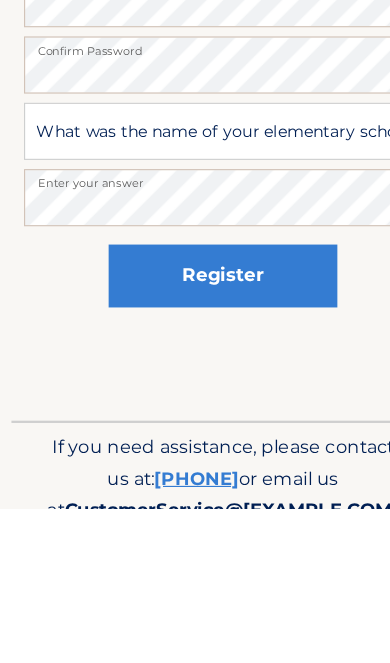click on "Register" at bounding box center (195, 460) 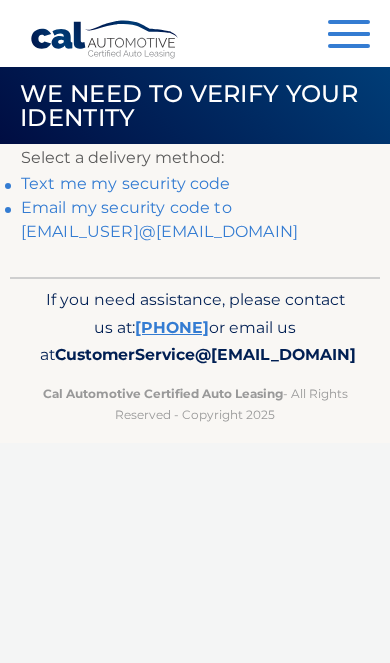 scroll, scrollTop: 0, scrollLeft: 0, axis: both 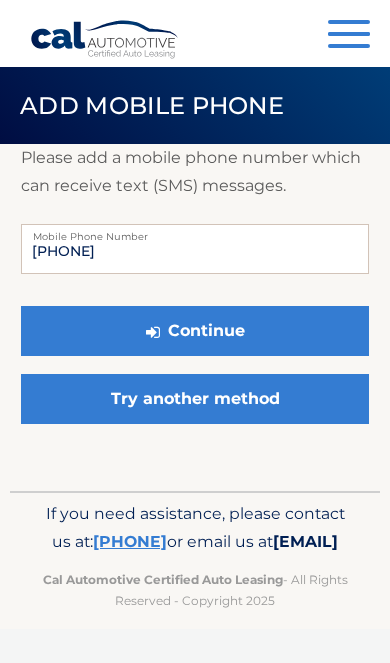 click on "Continue" at bounding box center (195, 331) 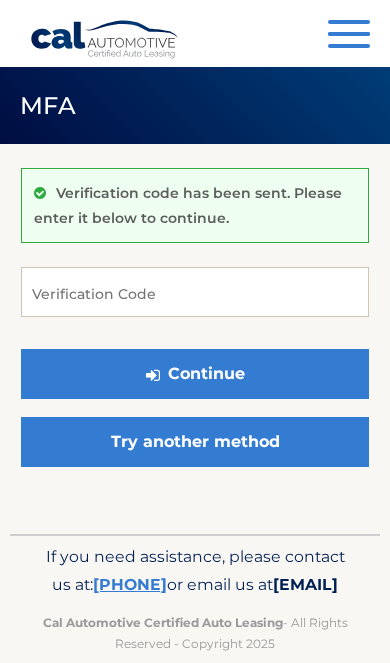 scroll, scrollTop: 0, scrollLeft: 0, axis: both 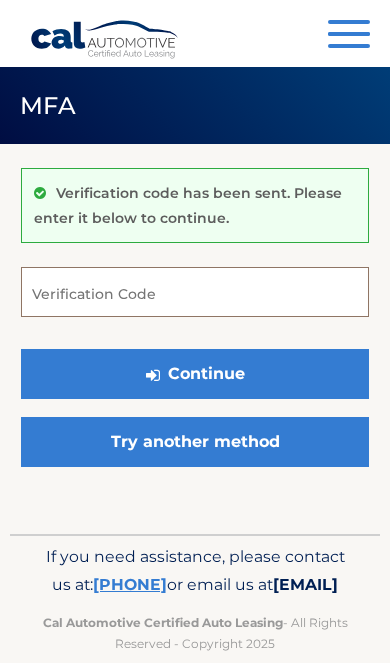 click on "Verification Code" at bounding box center (195, 292) 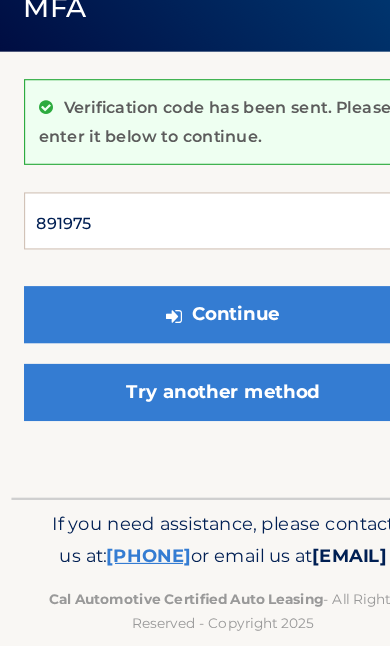 click on "Continue" at bounding box center [195, 374] 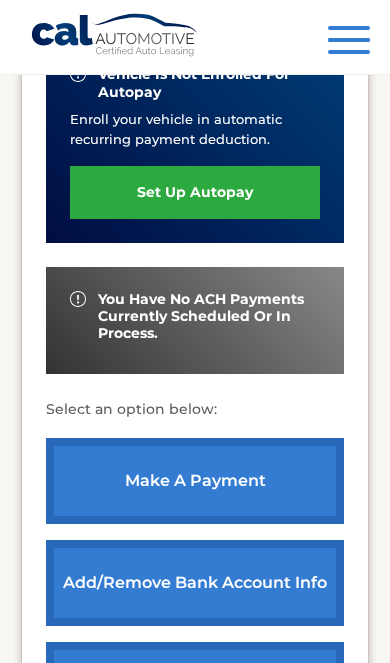 scroll, scrollTop: 649, scrollLeft: 0, axis: vertical 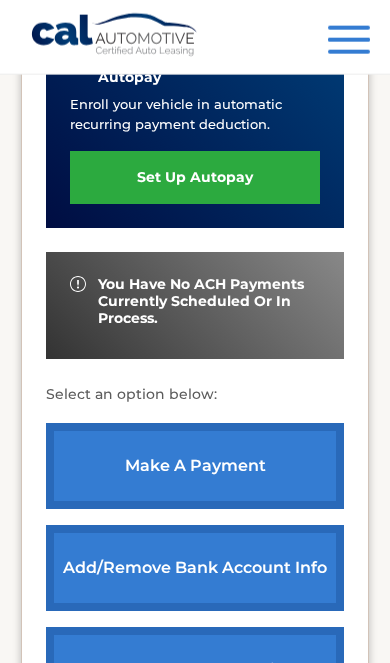 click on "make a payment" at bounding box center [195, 466] 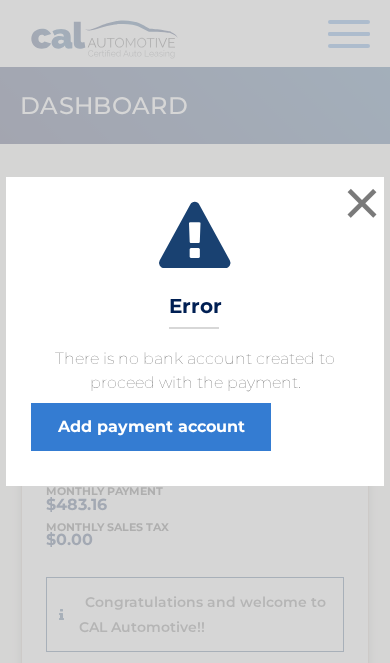 scroll, scrollTop: 0, scrollLeft: 0, axis: both 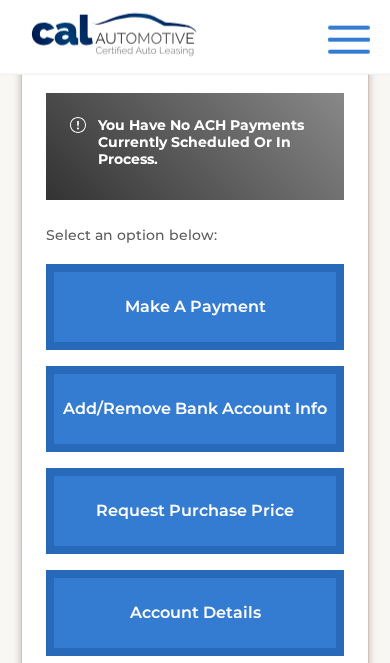 click on "Add/Remove bank account info" at bounding box center (195, 409) 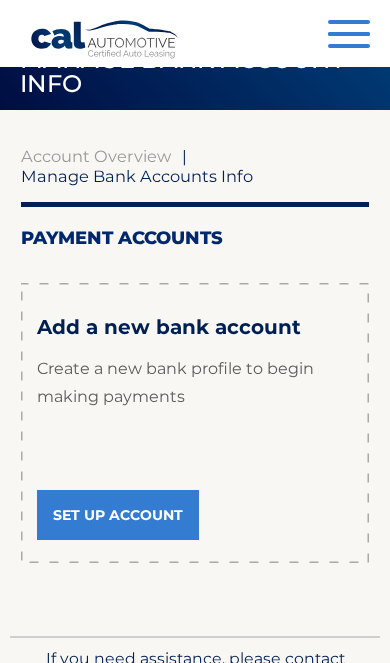 scroll, scrollTop: 31, scrollLeft: 0, axis: vertical 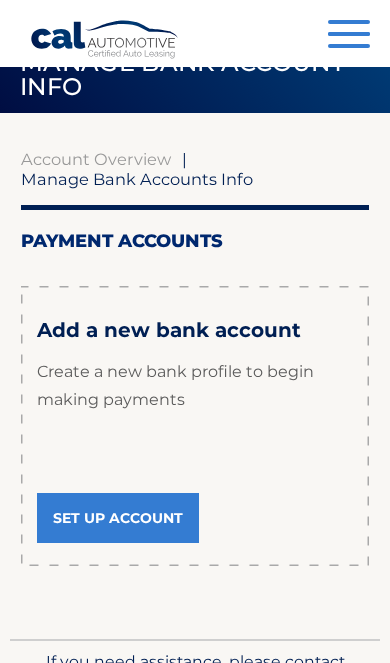 click on "Set Up Account" at bounding box center [118, 518] 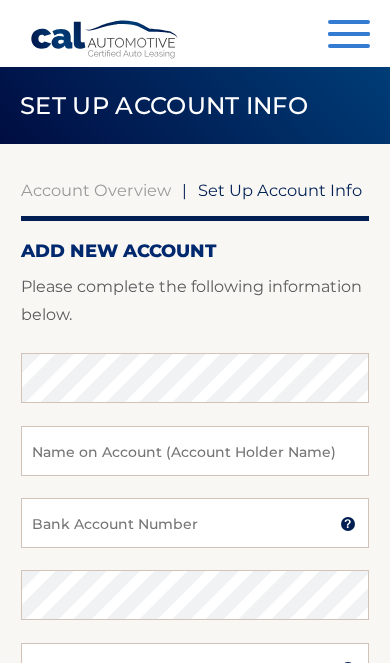 scroll, scrollTop: 0, scrollLeft: 0, axis: both 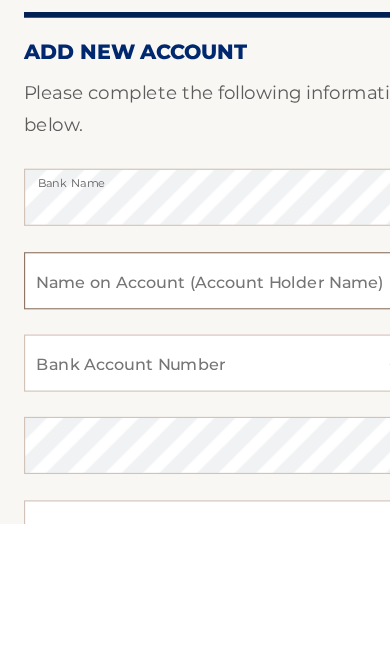 click at bounding box center (195, 451) 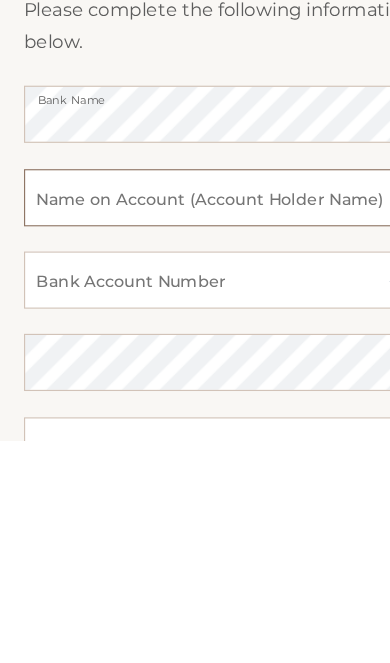 scroll, scrollTop: 194, scrollLeft: 0, axis: vertical 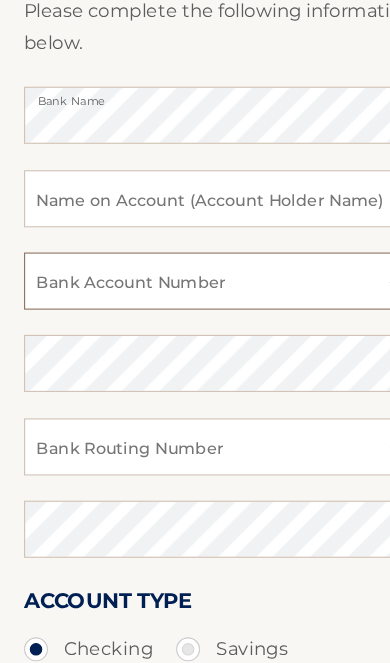 click on "Bank Account Number" at bounding box center [195, 329] 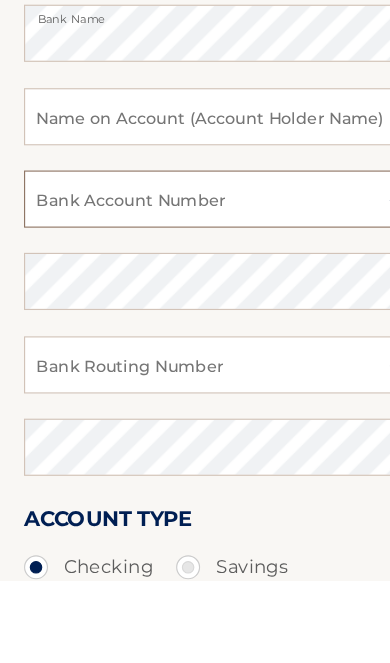 click on "Bank Account Number" at bounding box center (195, 329) 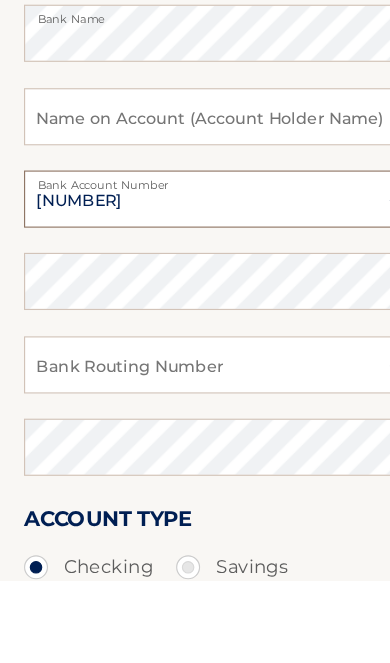 type on "[NUMBER]" 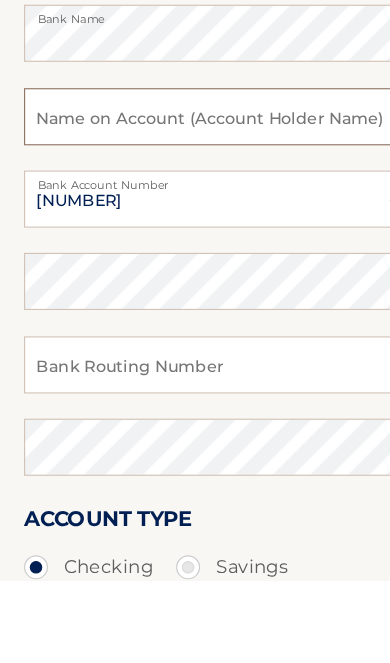 click at bounding box center (195, 257) 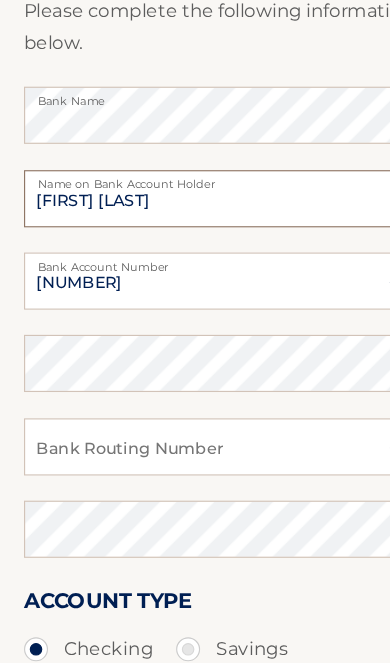 type on "[FIRST] [LAST]" 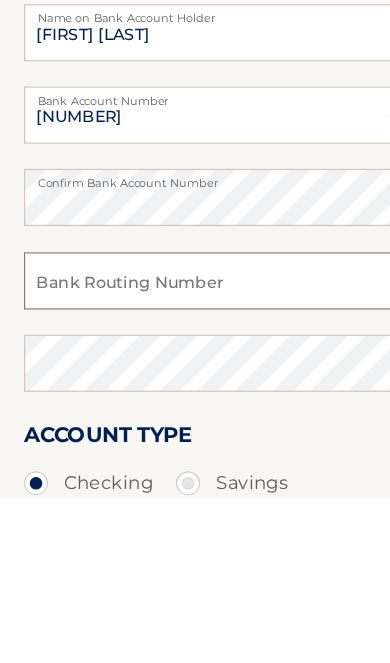 click on "Bank Routing Number" at bounding box center [195, 474] 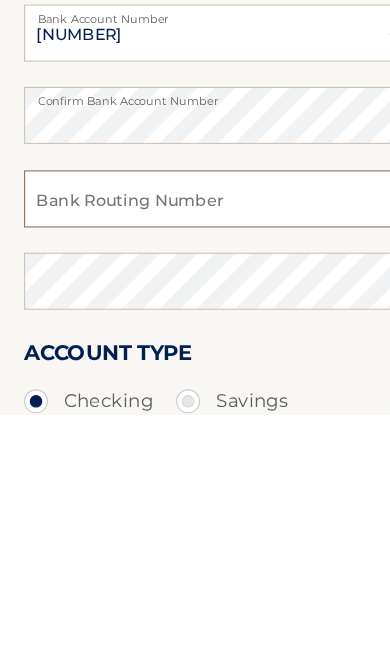 scroll, scrollTop: 411, scrollLeft: 0, axis: vertical 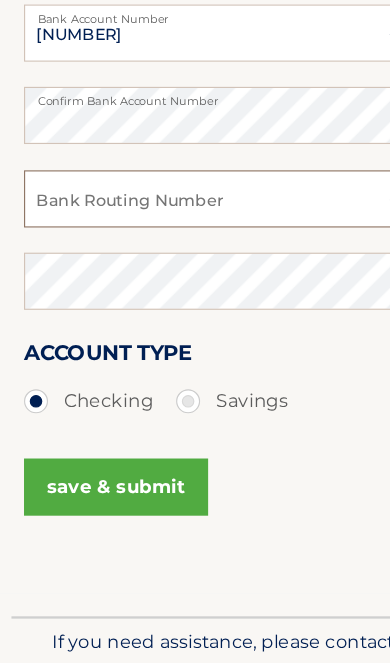 click on "Bank Routing Number" at bounding box center (195, 257) 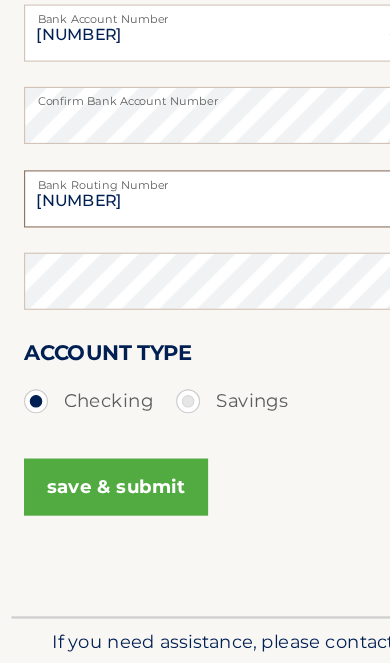 type on "021000021" 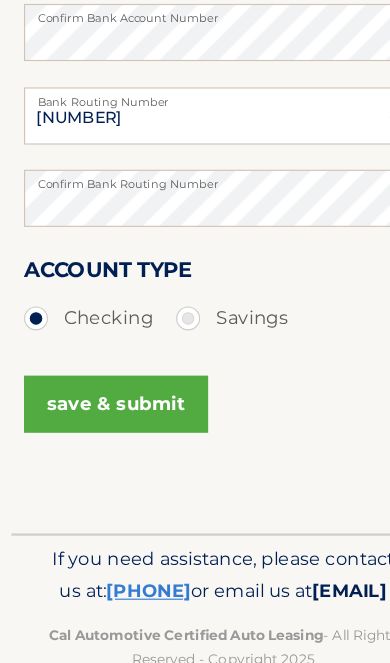scroll, scrollTop: 484, scrollLeft: 0, axis: vertical 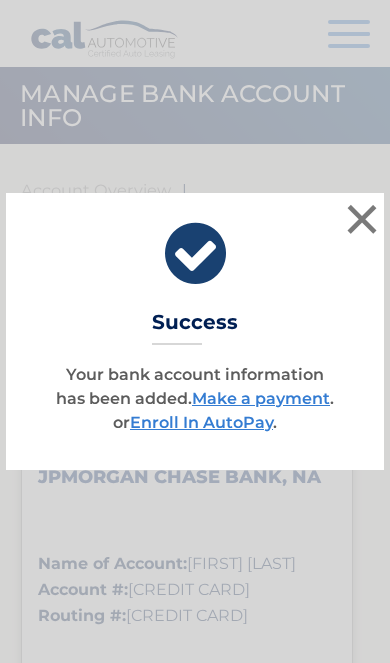 click on "Make a payment" at bounding box center [261, 398] 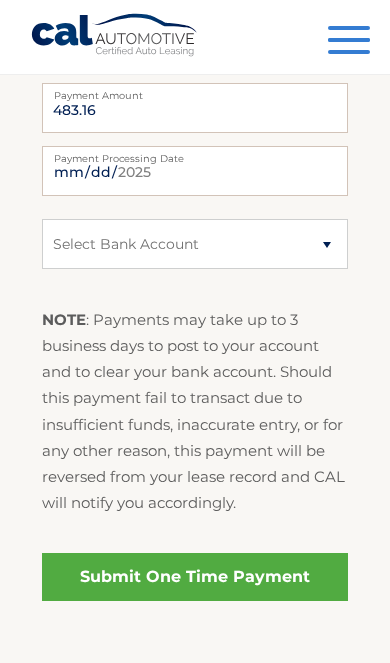 scroll, scrollTop: 846, scrollLeft: 0, axis: vertical 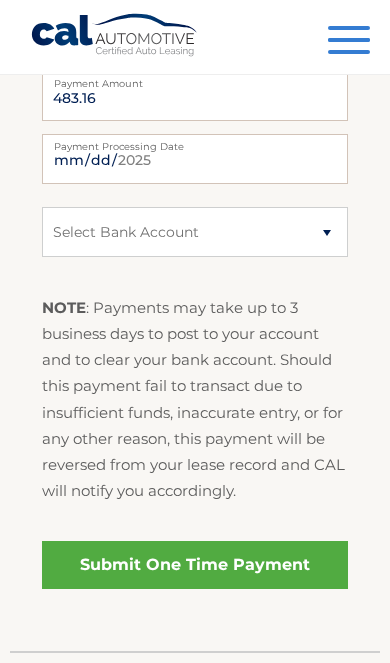 click on "Submit One Time Payment" at bounding box center (195, 565) 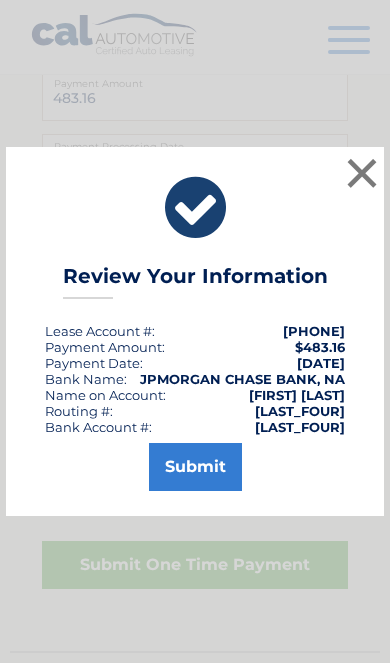 click on "Submit" at bounding box center (195, 467) 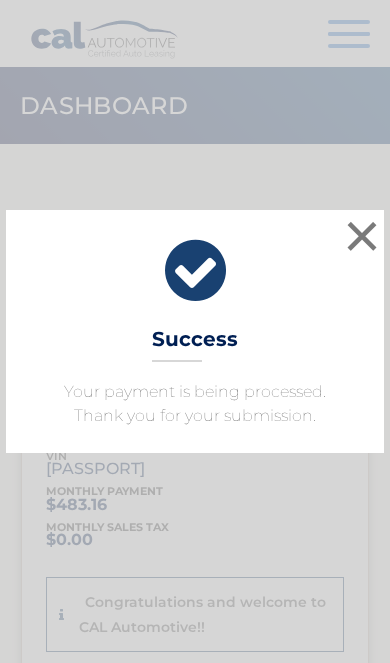 scroll, scrollTop: 0, scrollLeft: 0, axis: both 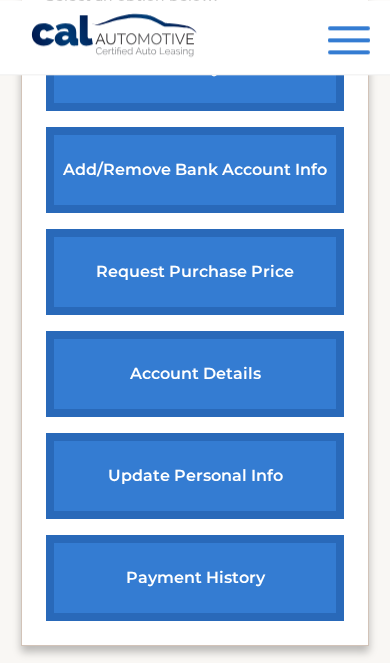 click on "account details" at bounding box center (195, 374) 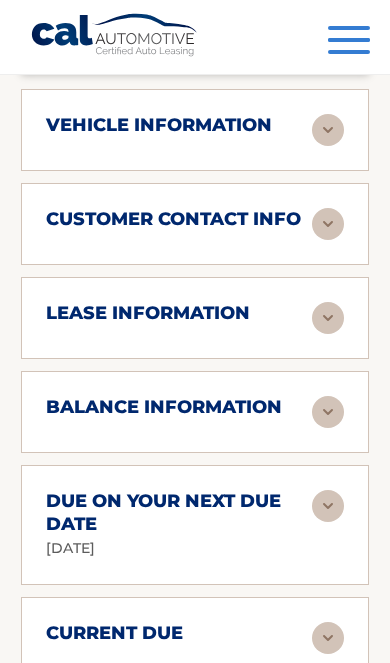 scroll, scrollTop: 1570, scrollLeft: 0, axis: vertical 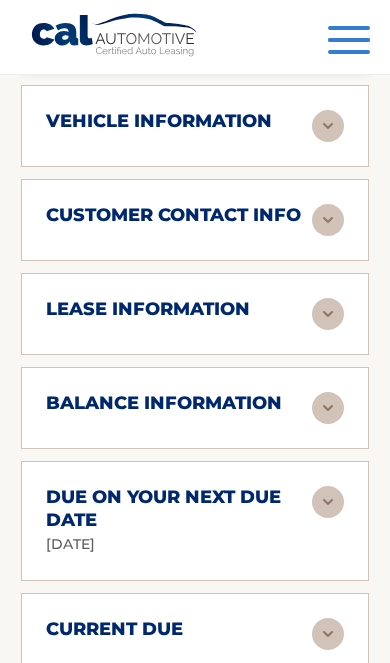 click at bounding box center [328, 126] 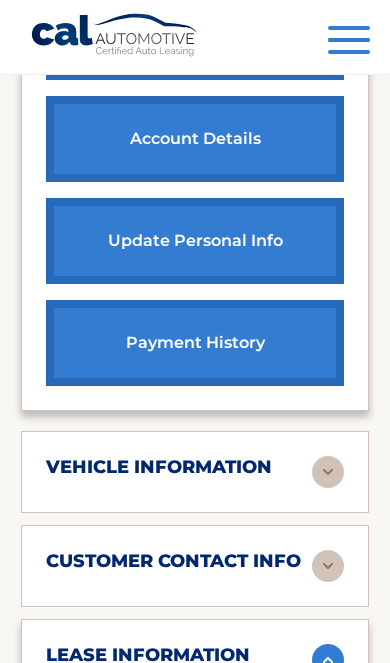 scroll, scrollTop: 1214, scrollLeft: 0, axis: vertical 